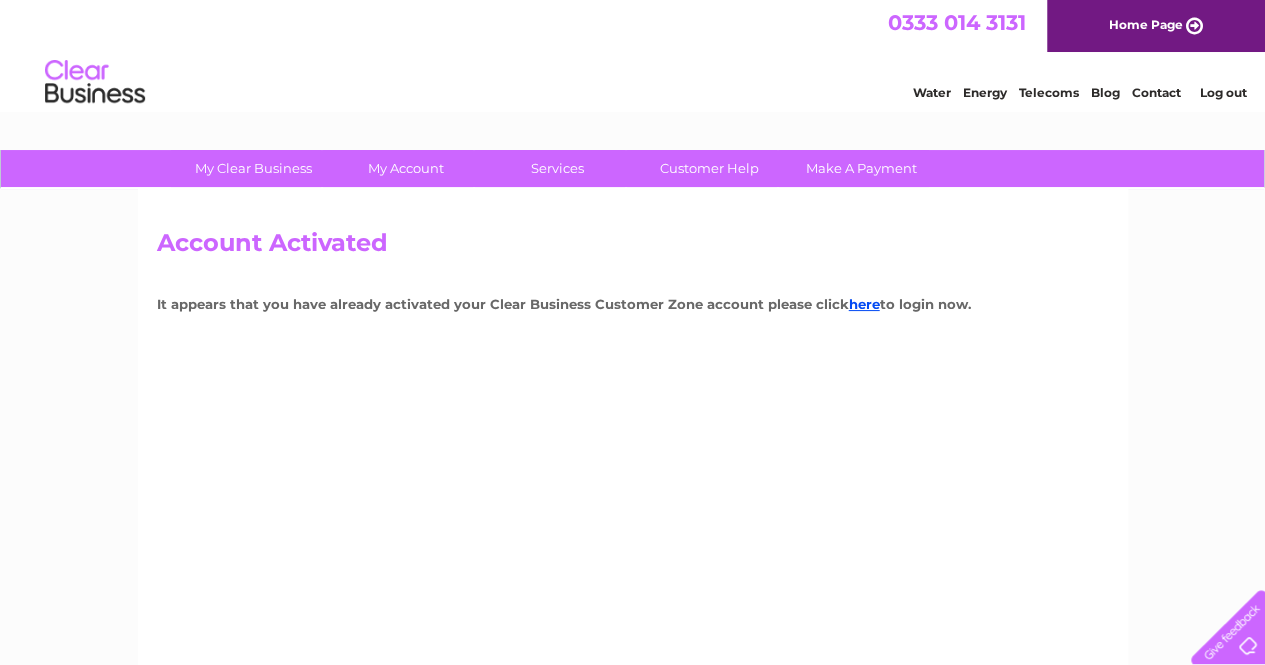 scroll, scrollTop: 0, scrollLeft: 0, axis: both 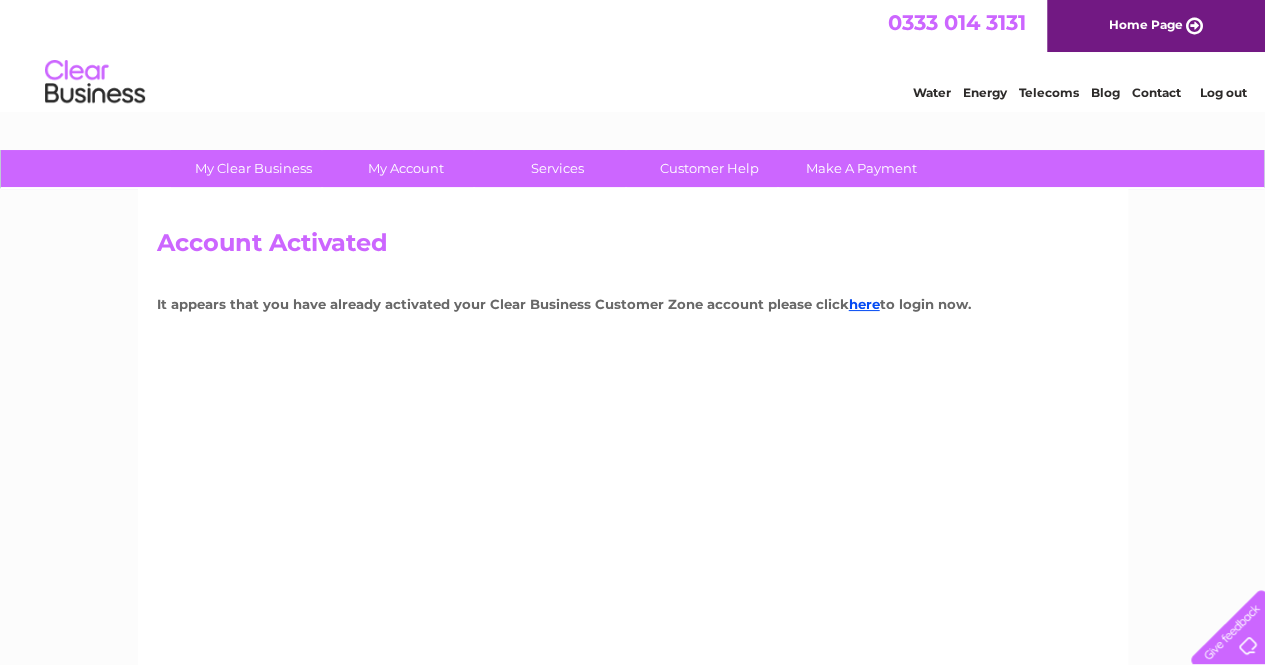 click on "Home Page" at bounding box center (1156, 26) 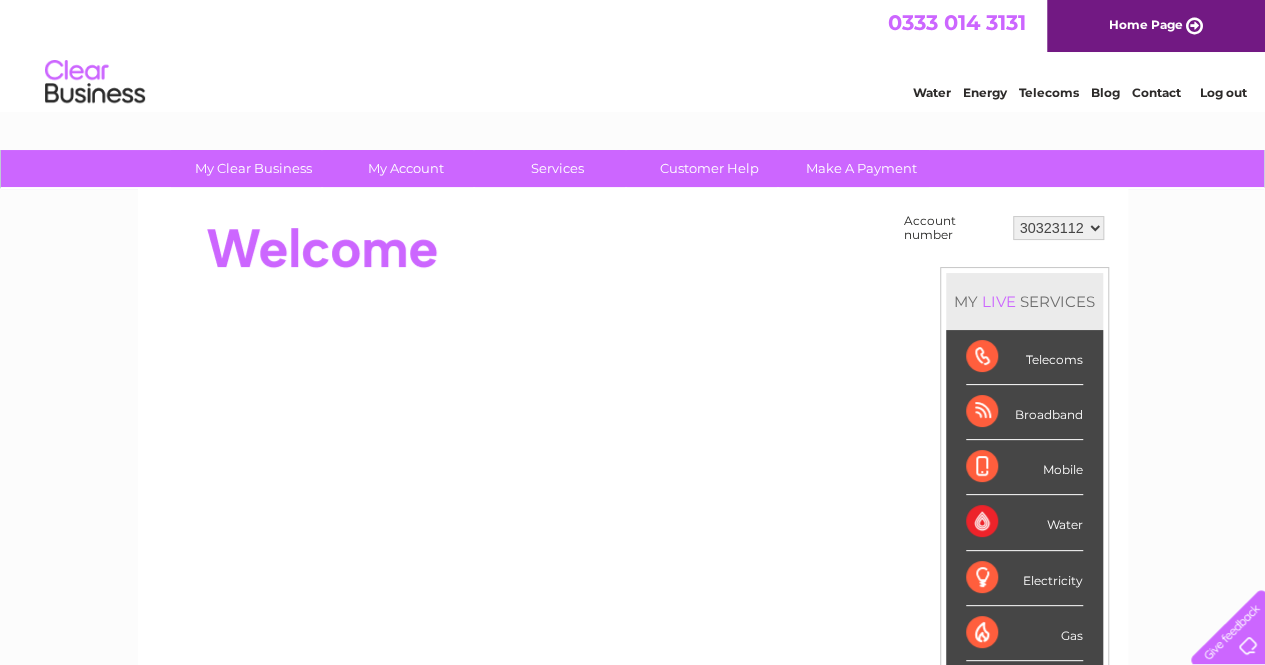 scroll, scrollTop: 0, scrollLeft: 0, axis: both 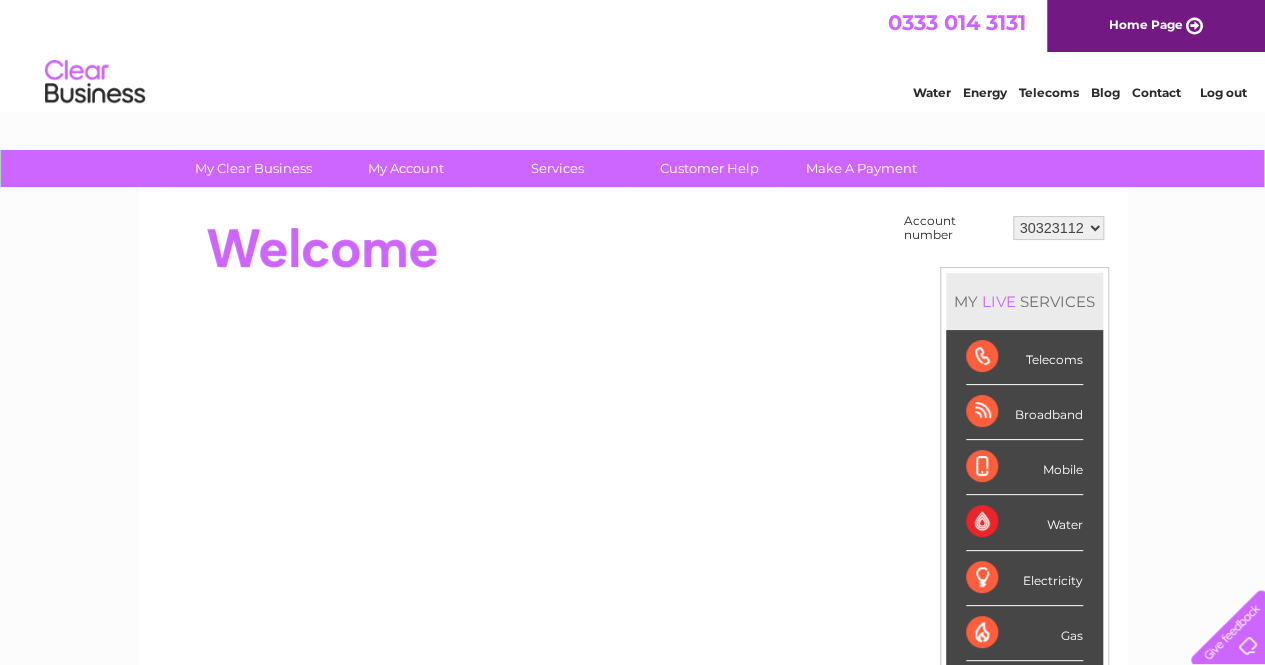 click on "Telecoms" at bounding box center (1024, 357) 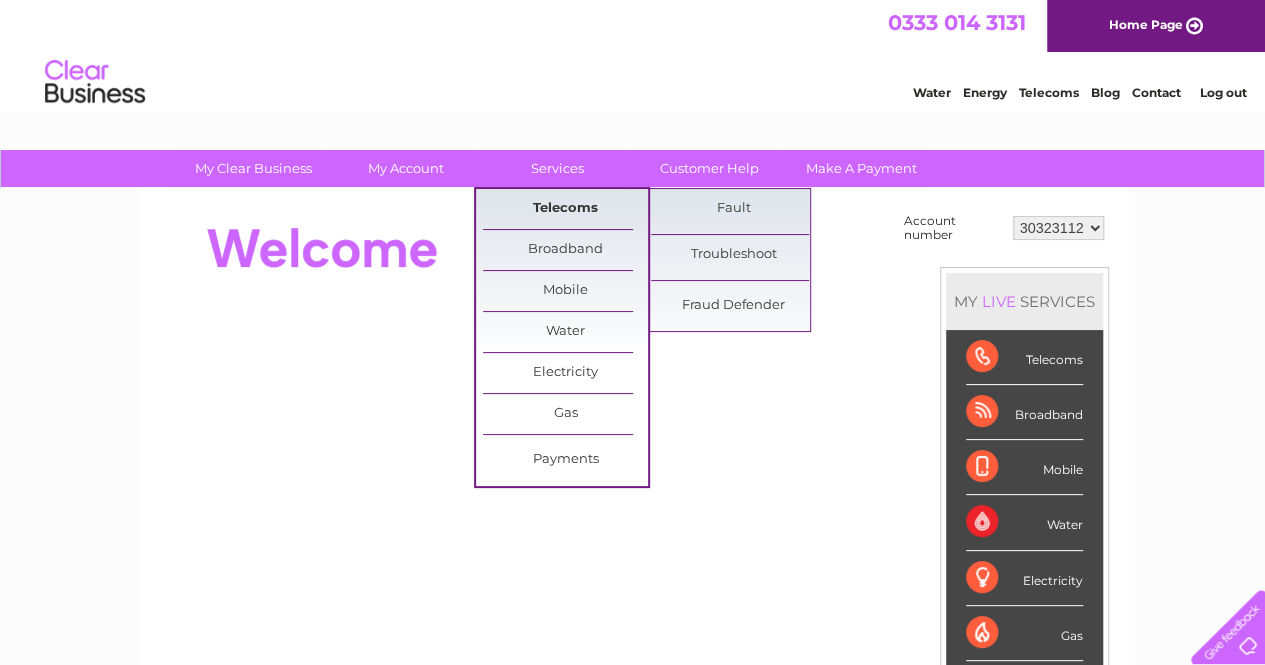 click on "Telecoms" at bounding box center (565, 209) 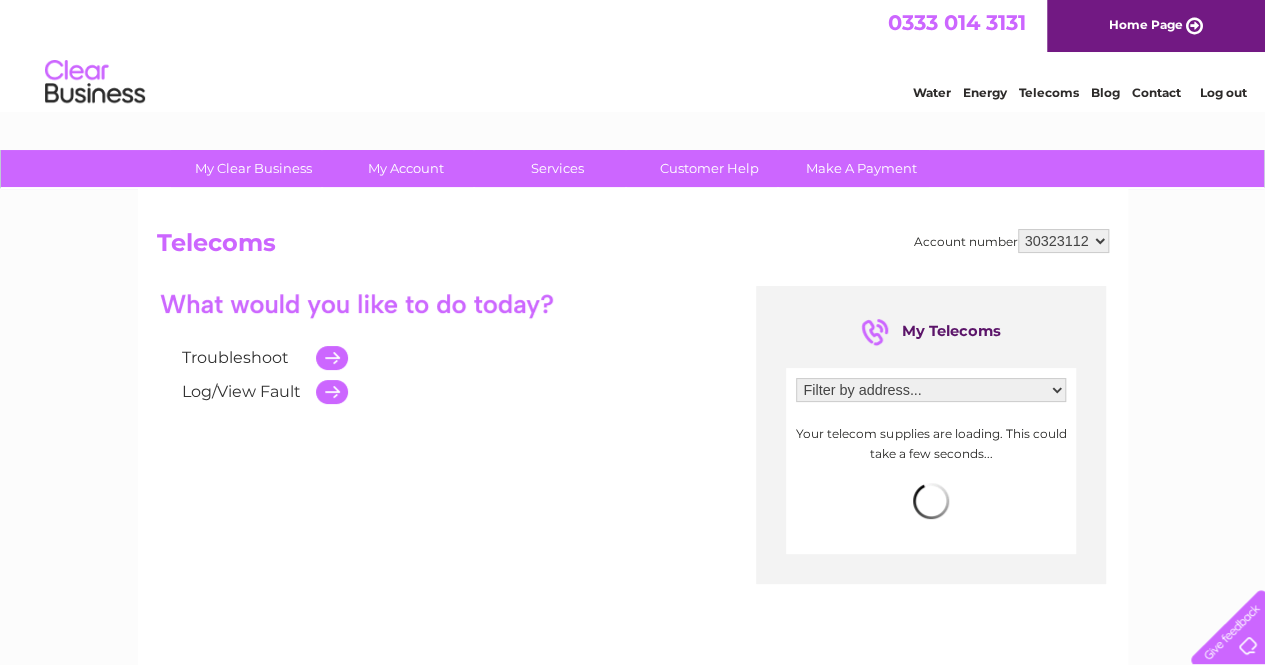 scroll, scrollTop: 0, scrollLeft: 0, axis: both 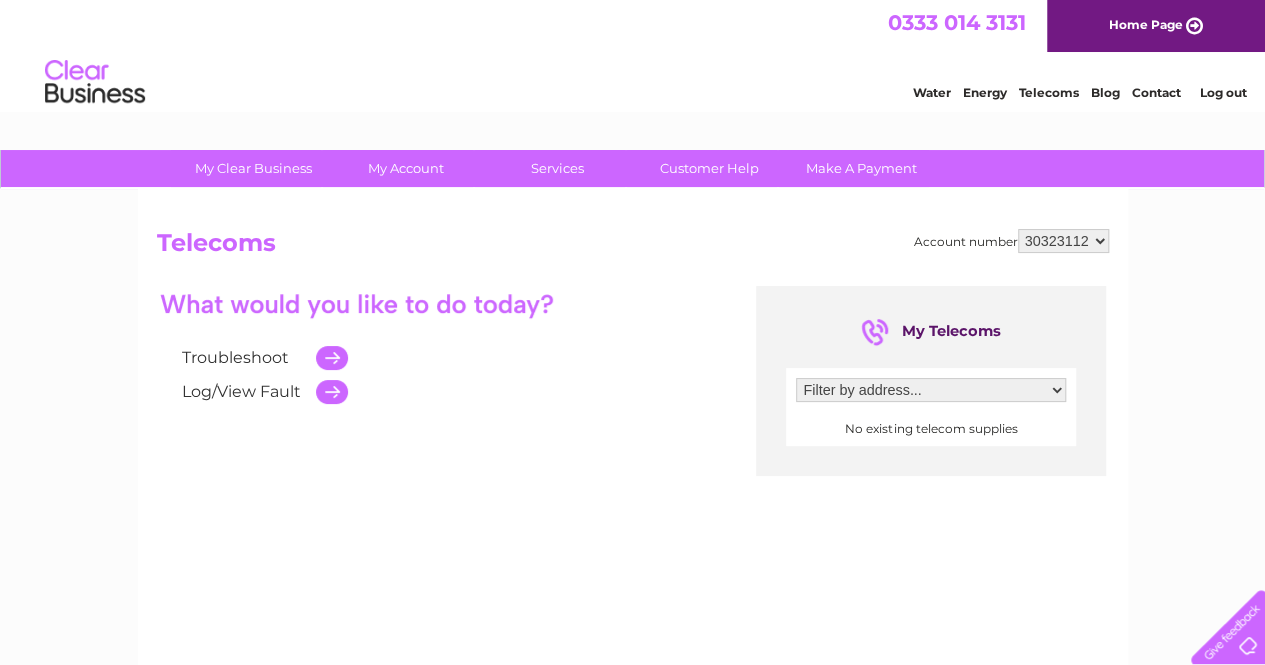 click on "Log/View Fault" at bounding box center [241, 391] 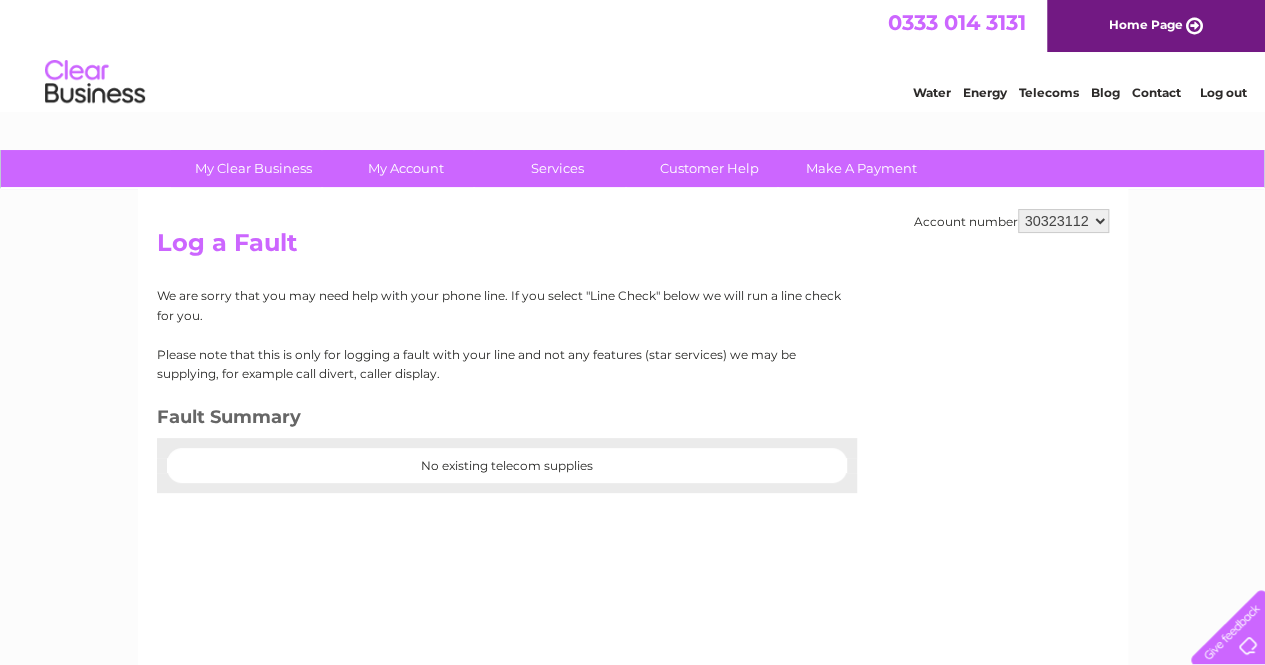 scroll, scrollTop: 0, scrollLeft: 0, axis: both 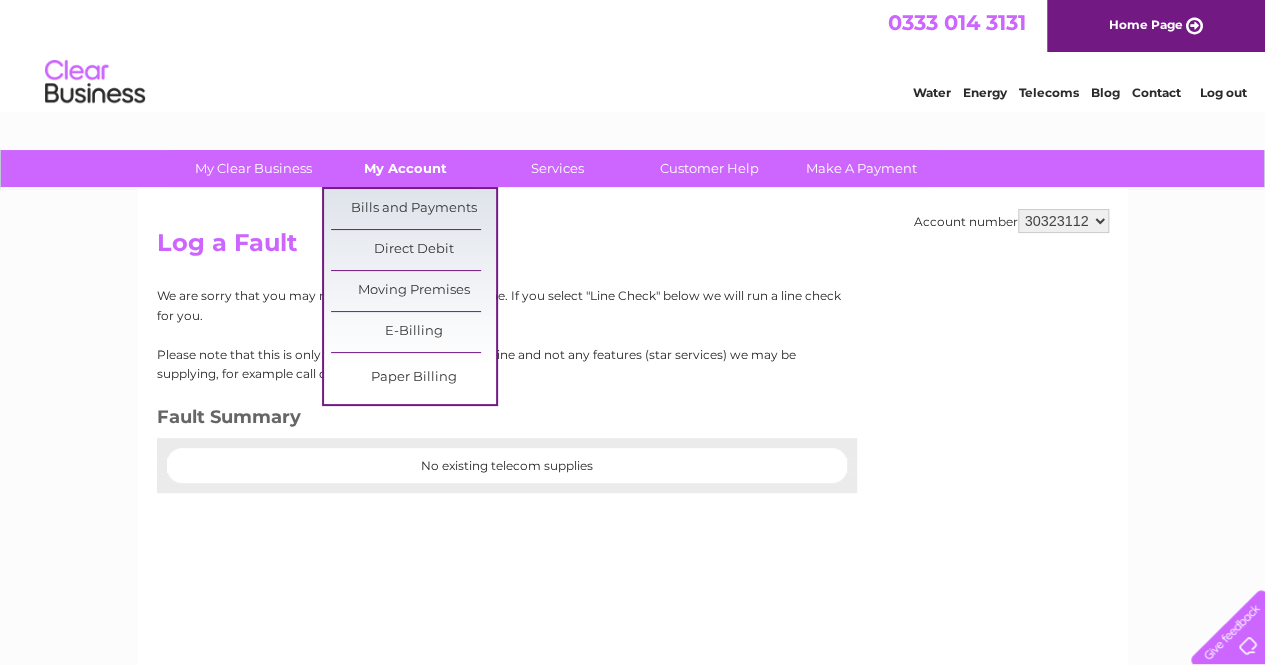 click on "My Account" at bounding box center (405, 168) 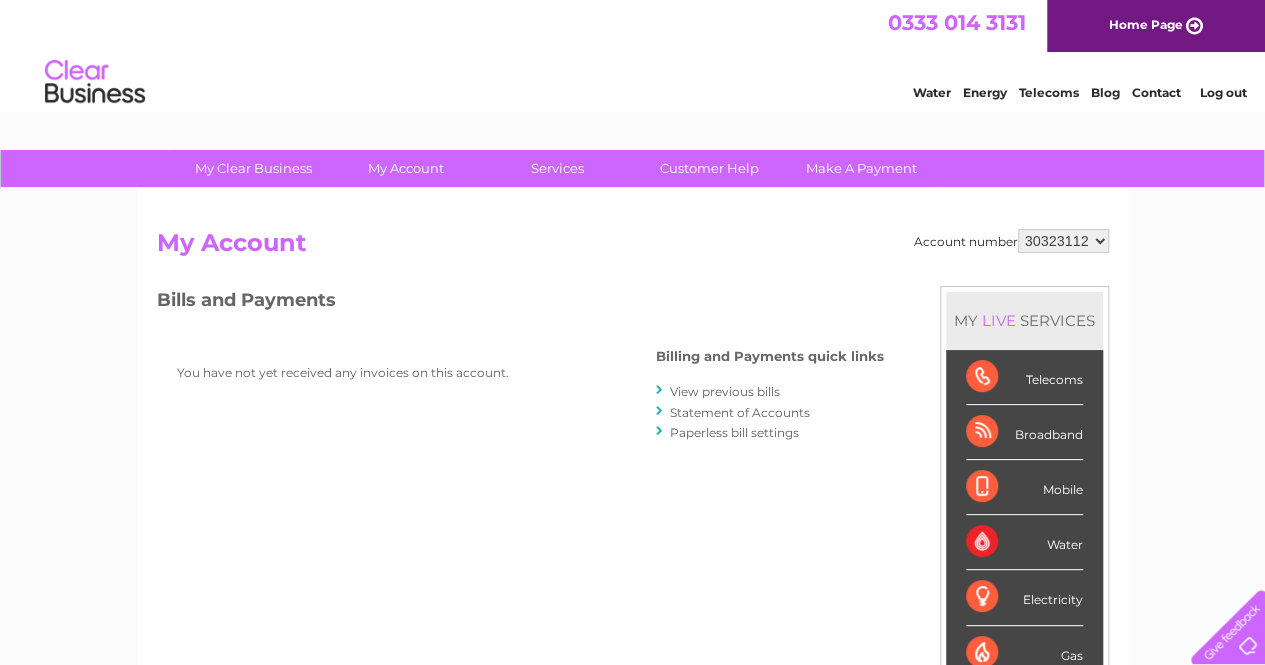 scroll, scrollTop: 0, scrollLeft: 0, axis: both 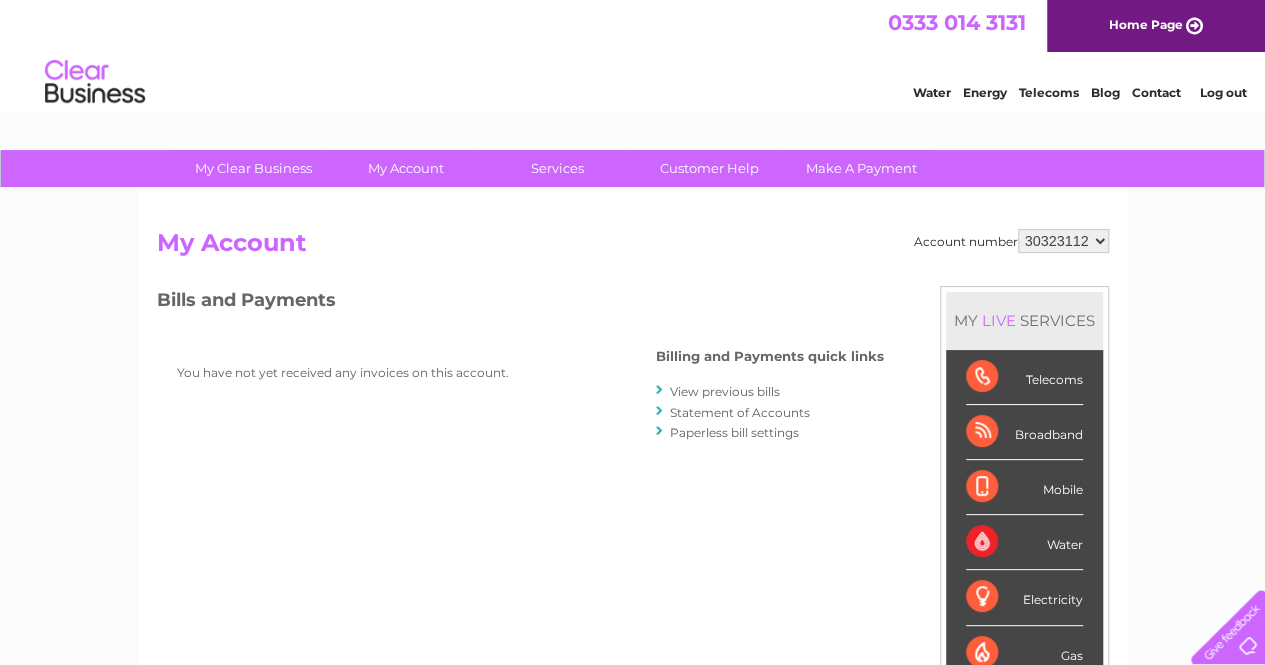 click on "View previous bills" at bounding box center (725, 391) 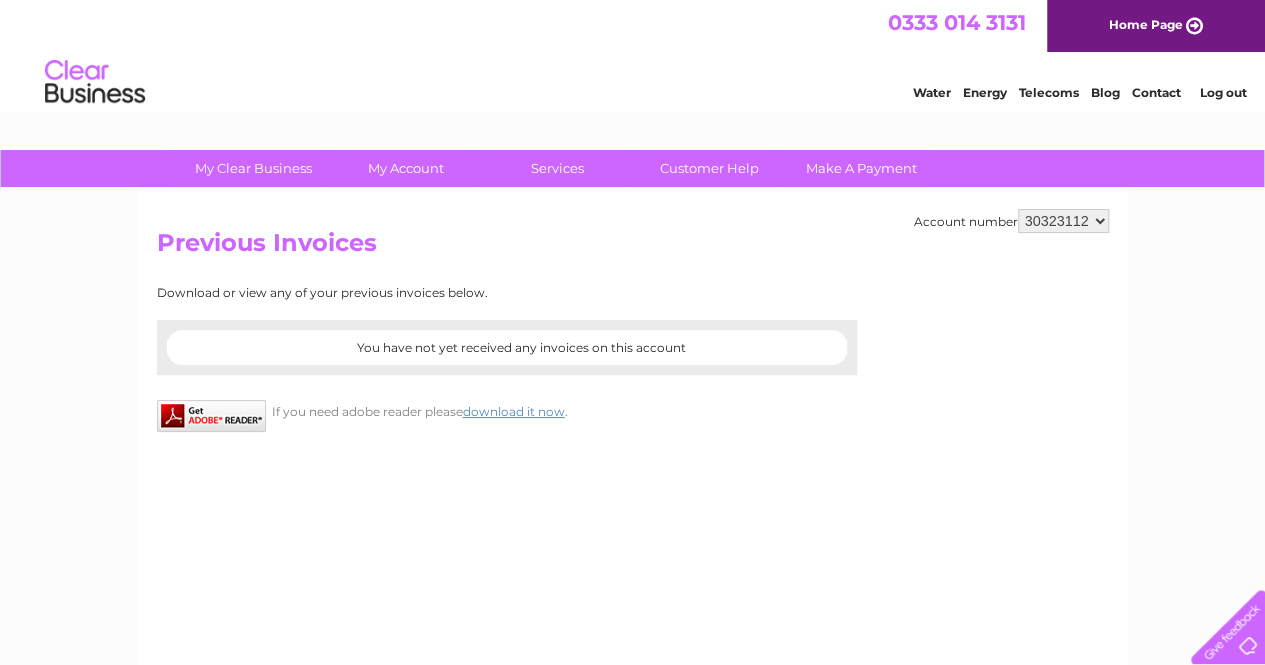 scroll, scrollTop: 0, scrollLeft: 0, axis: both 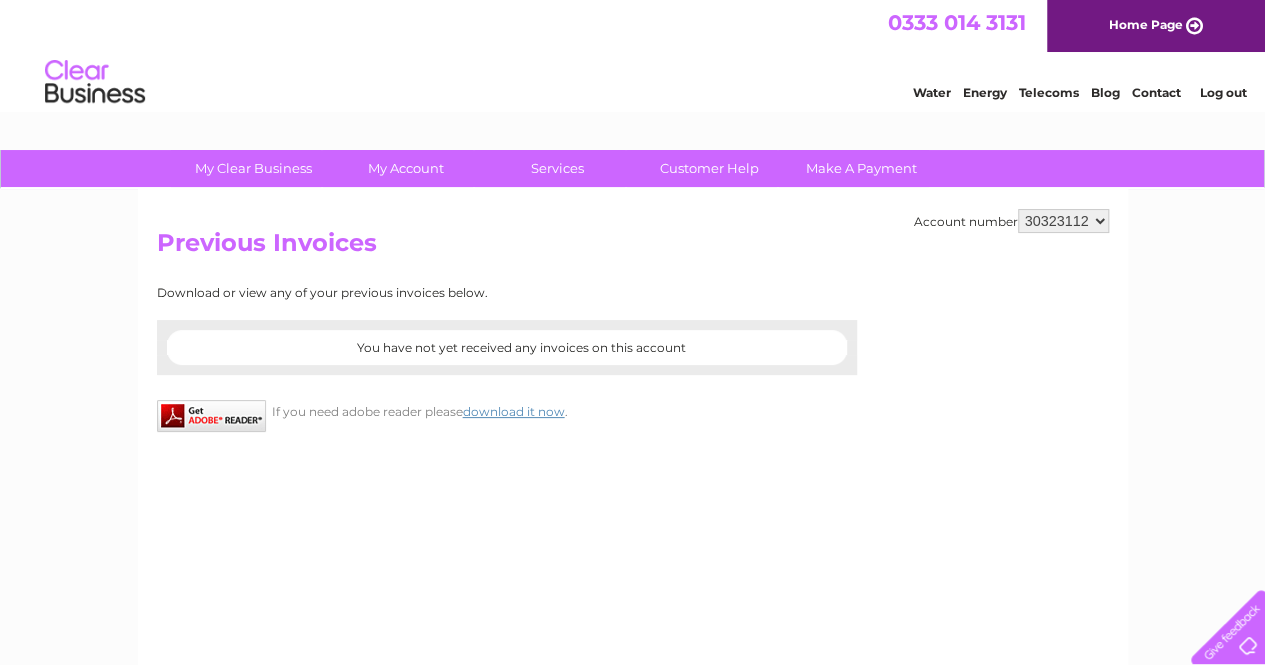 click on "You have not yet received any invoices on this account" at bounding box center [521, 347] 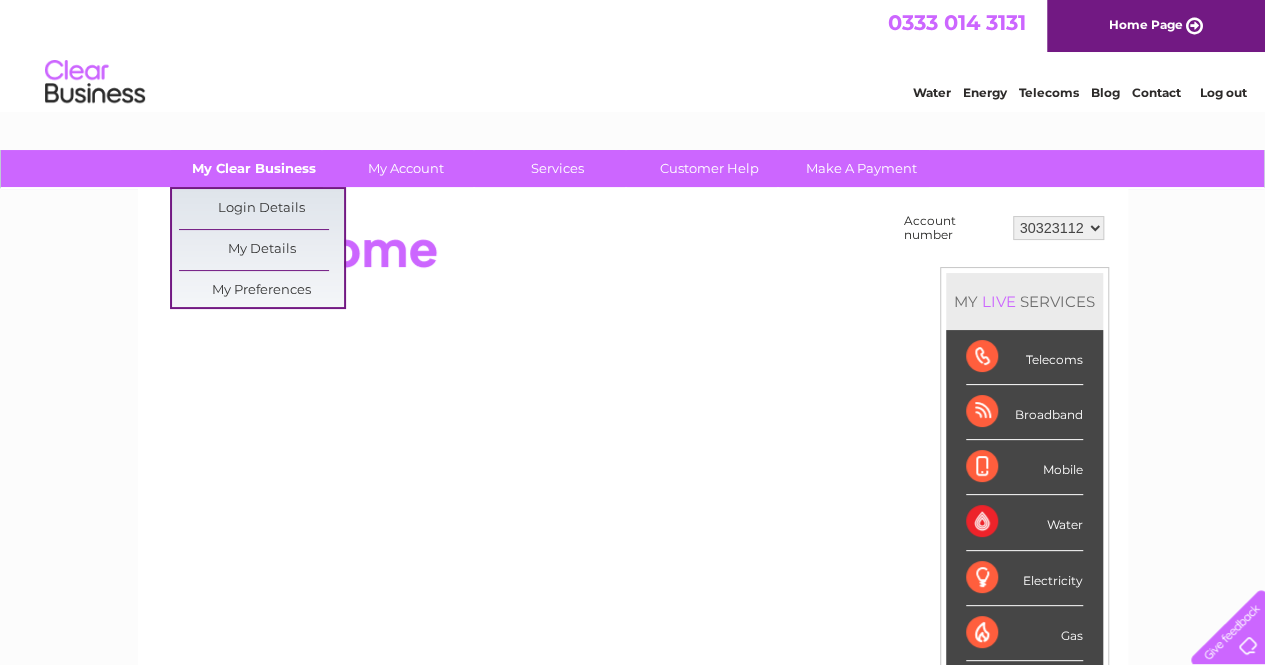 scroll, scrollTop: 0, scrollLeft: 0, axis: both 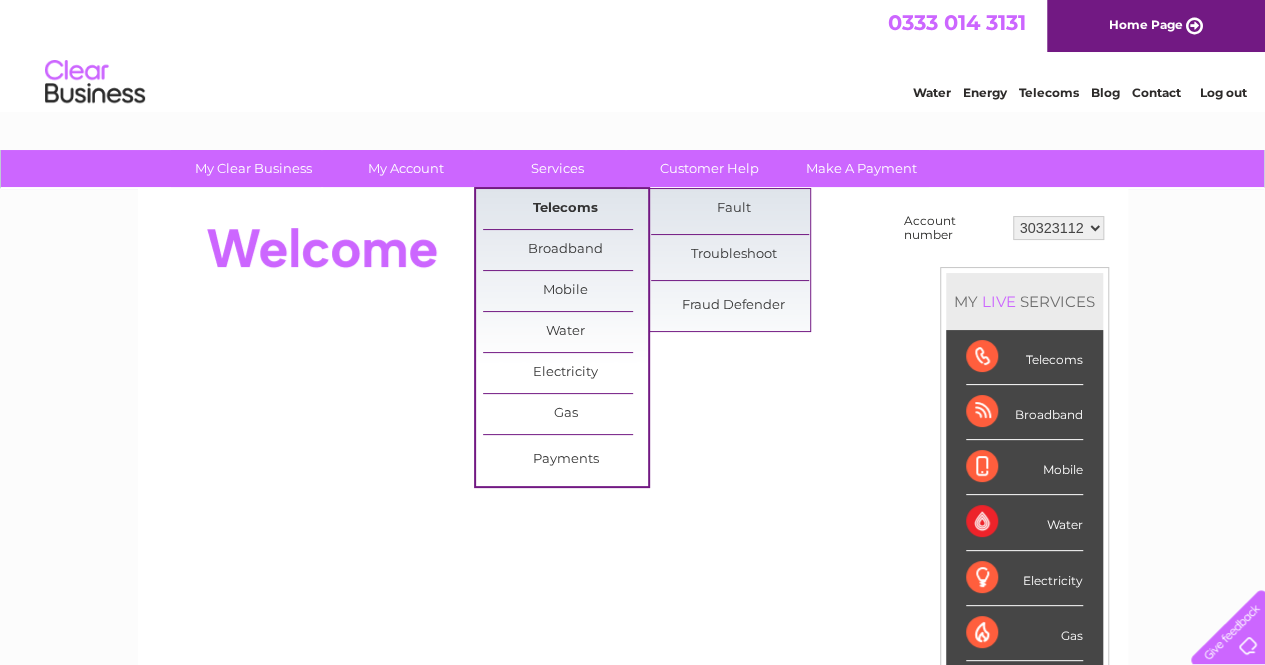 click on "Telecoms" at bounding box center [565, 209] 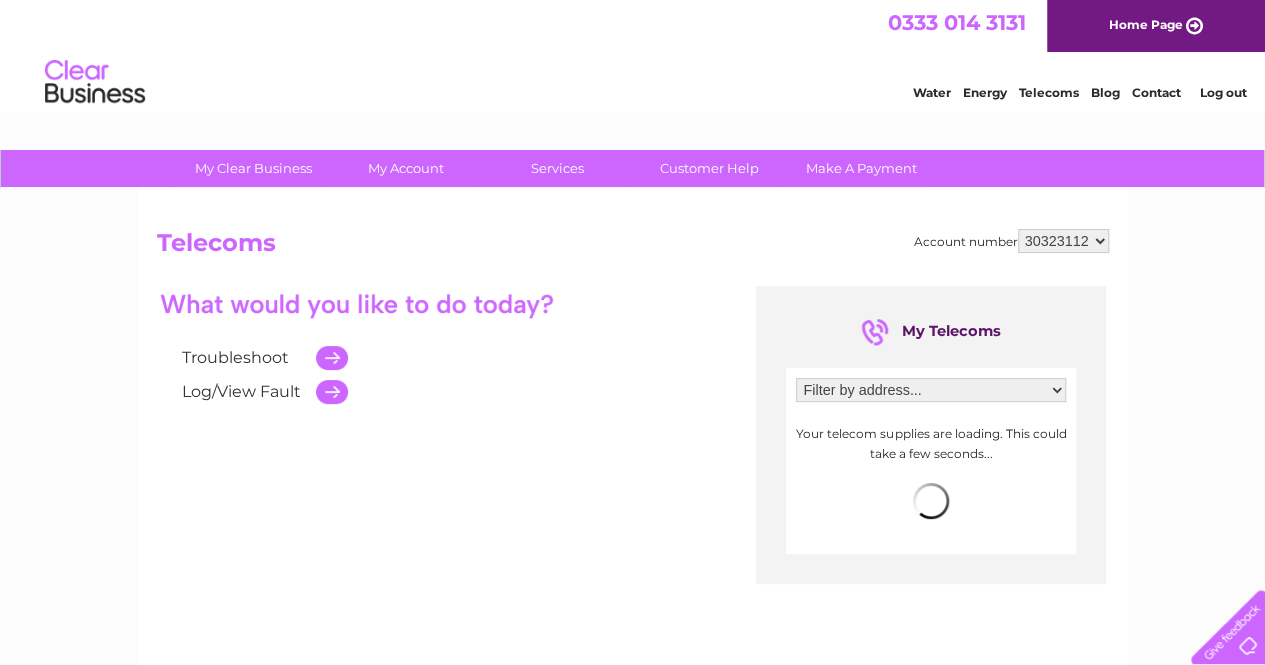 scroll, scrollTop: 0, scrollLeft: 0, axis: both 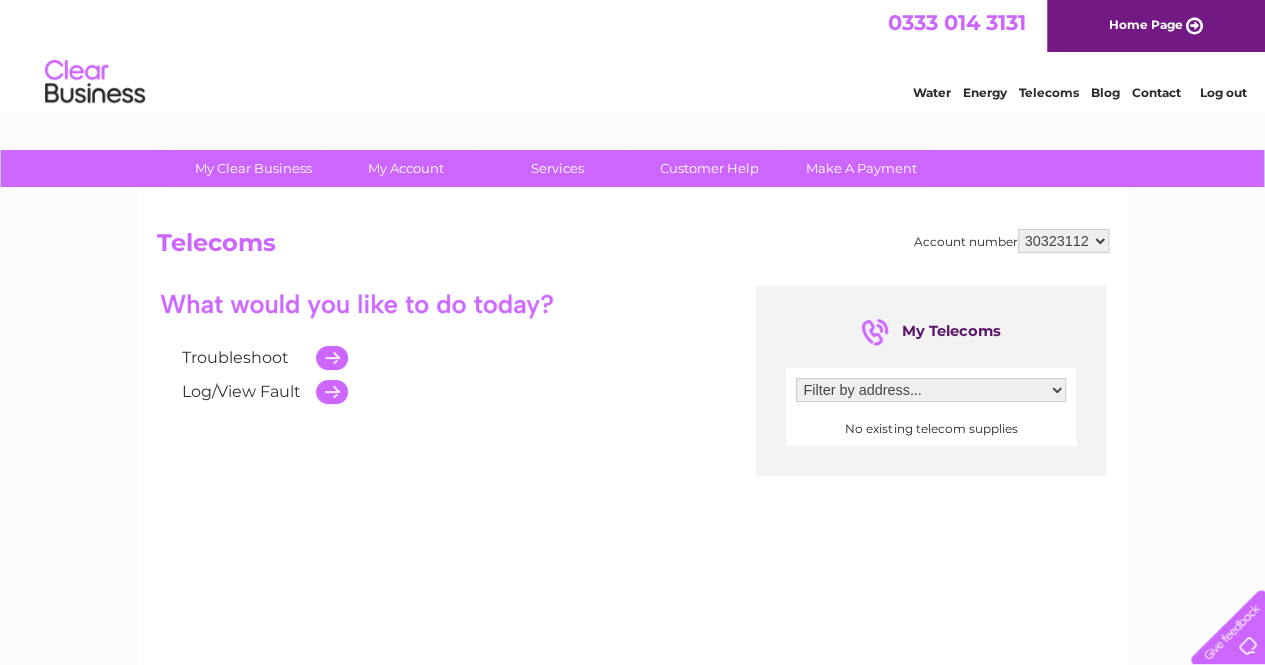 click on "30323112" at bounding box center (1063, 241) 